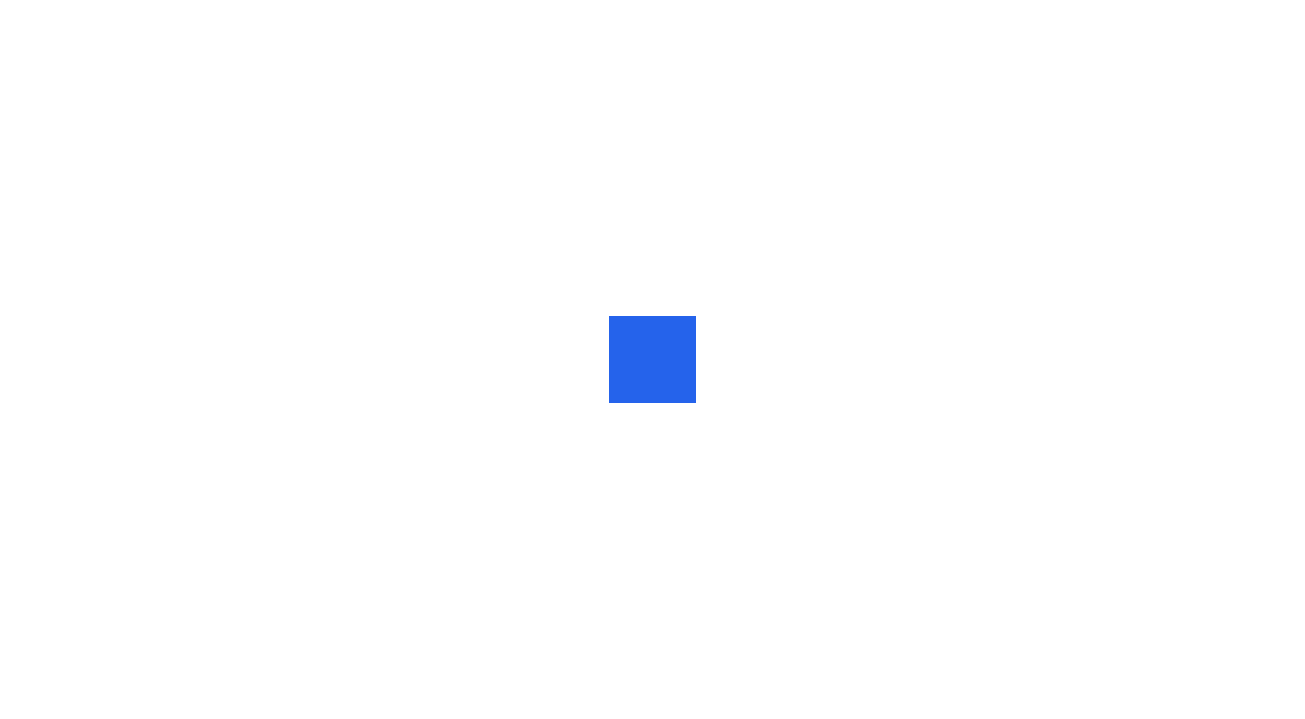 scroll, scrollTop: 0, scrollLeft: 0, axis: both 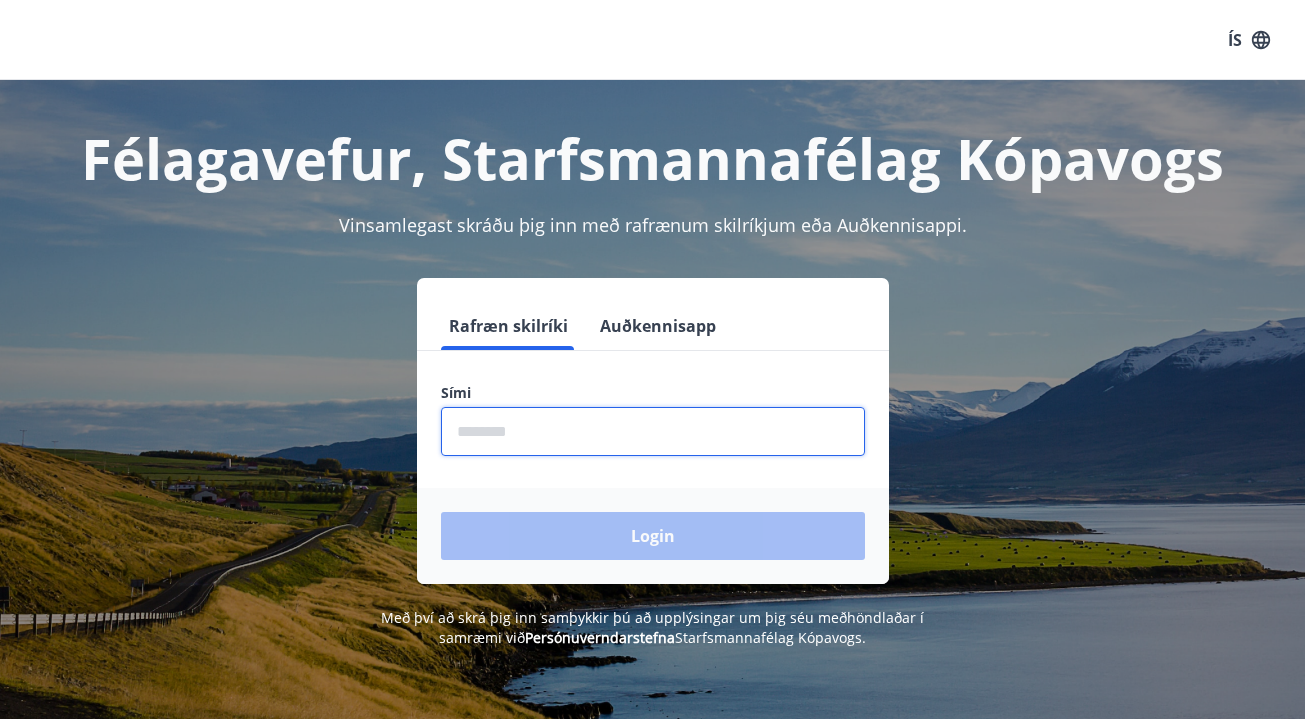 click at bounding box center (653, 431) 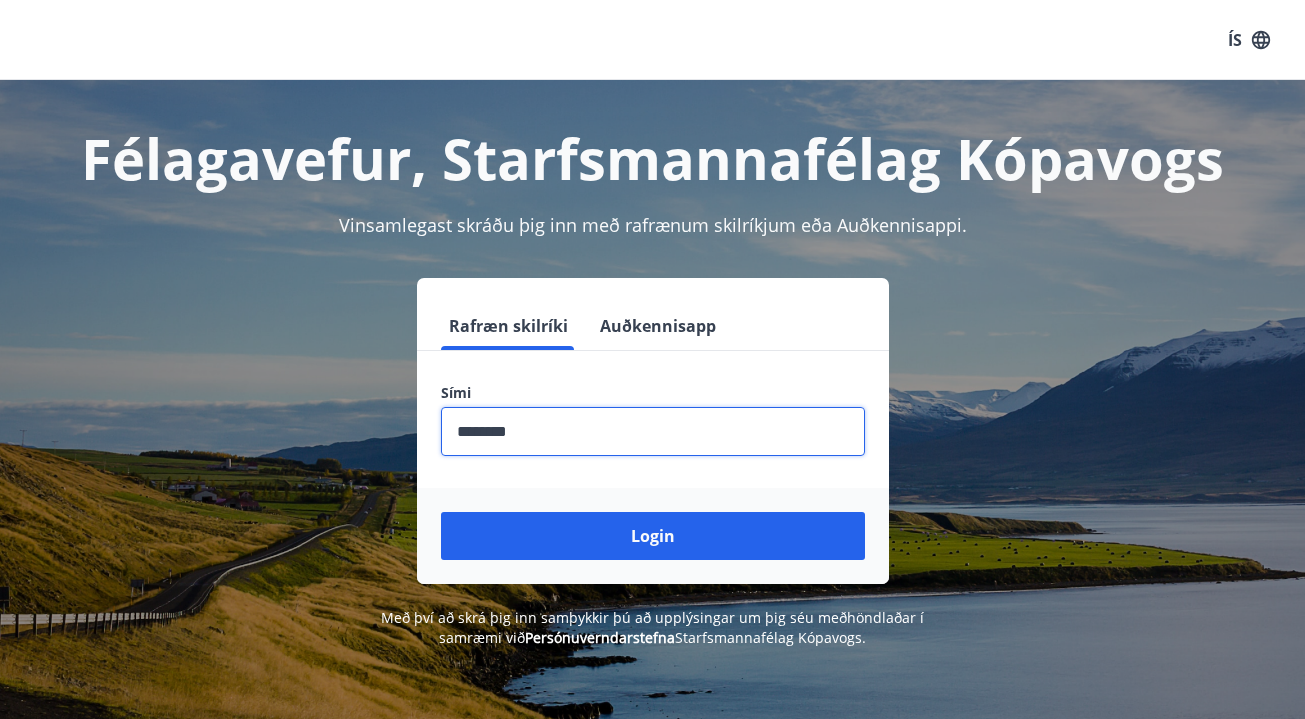 type on "********" 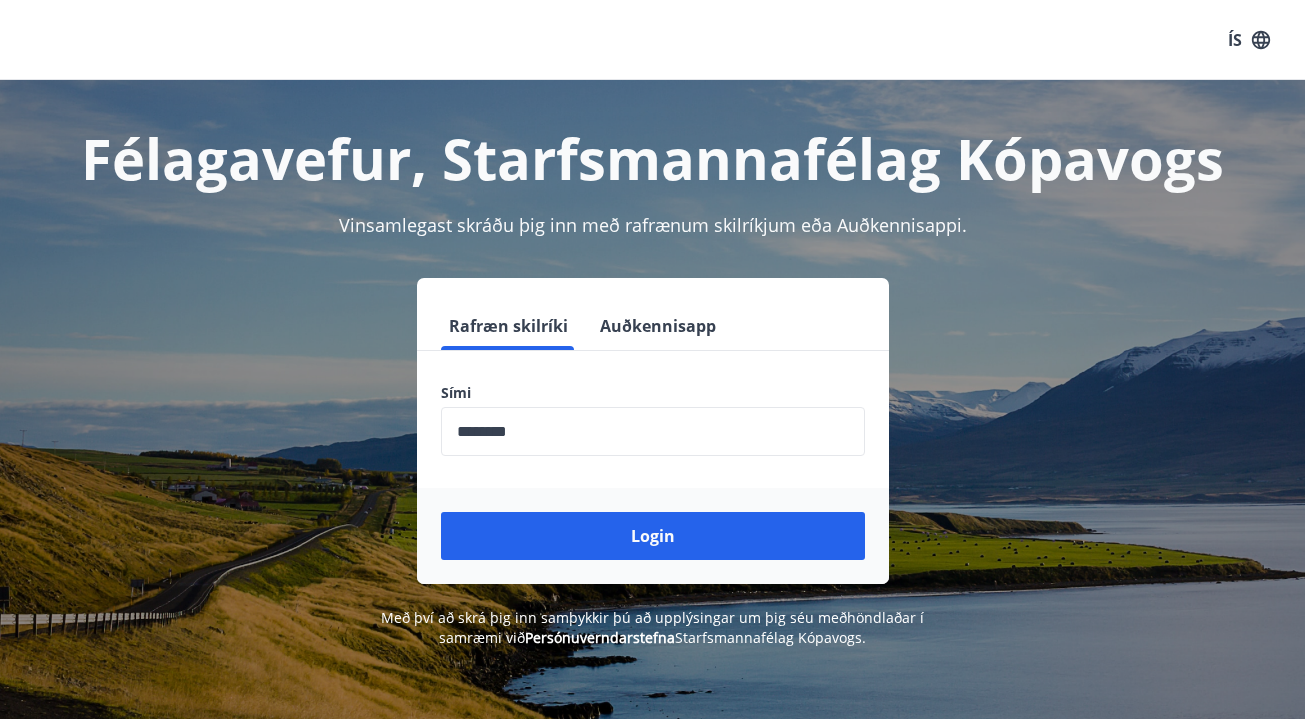 click on "Login" at bounding box center [653, 536] 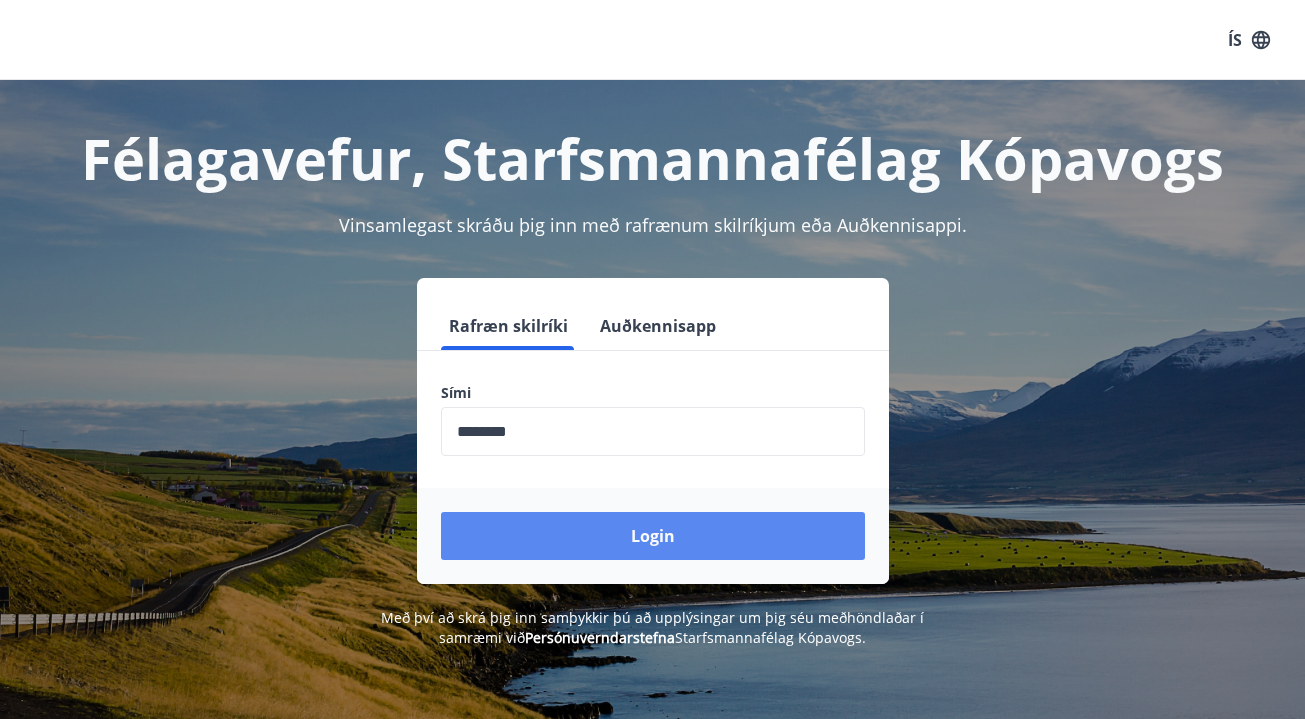 click on "Login" at bounding box center (653, 536) 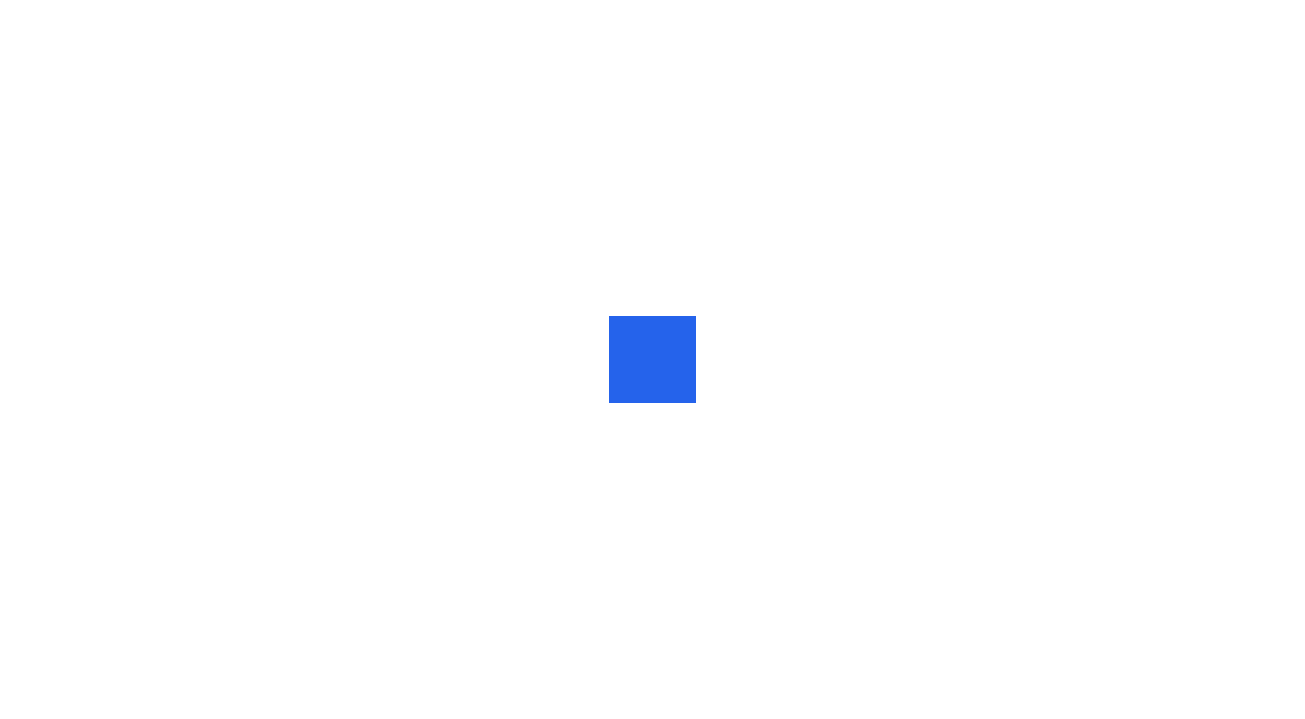 scroll, scrollTop: 0, scrollLeft: 0, axis: both 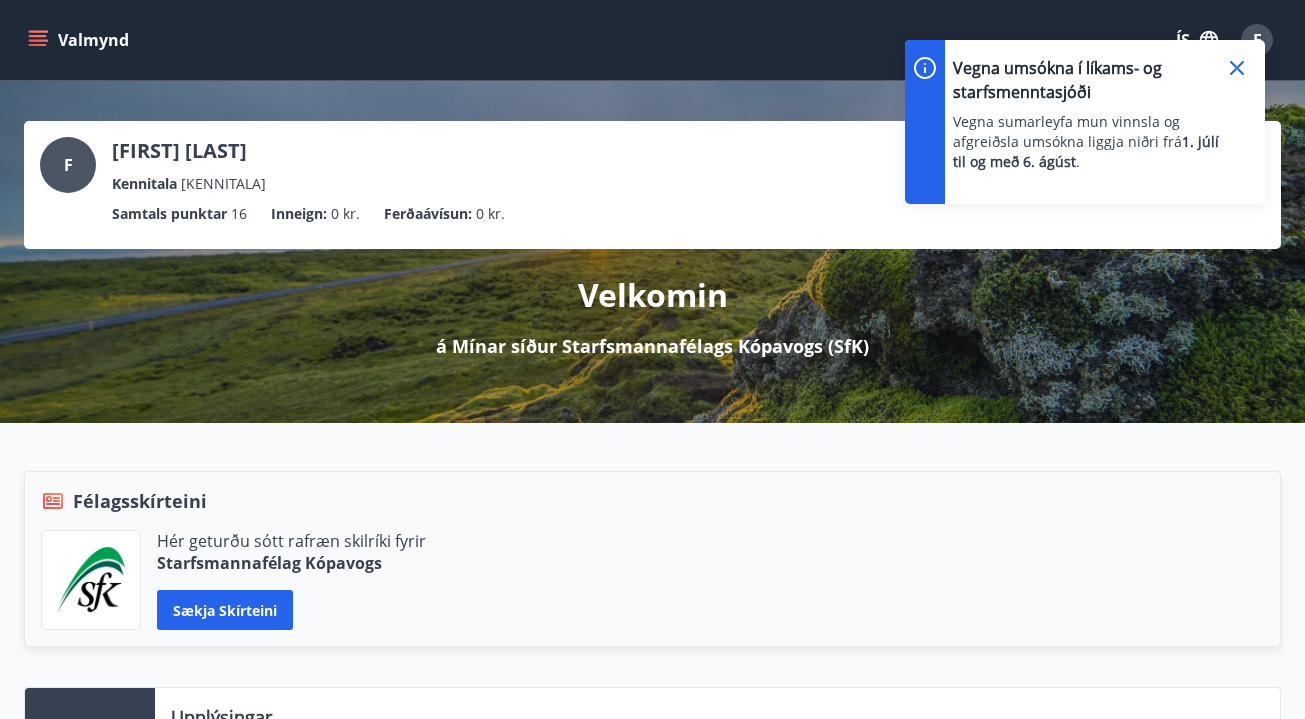 click at bounding box center [1237, 68] 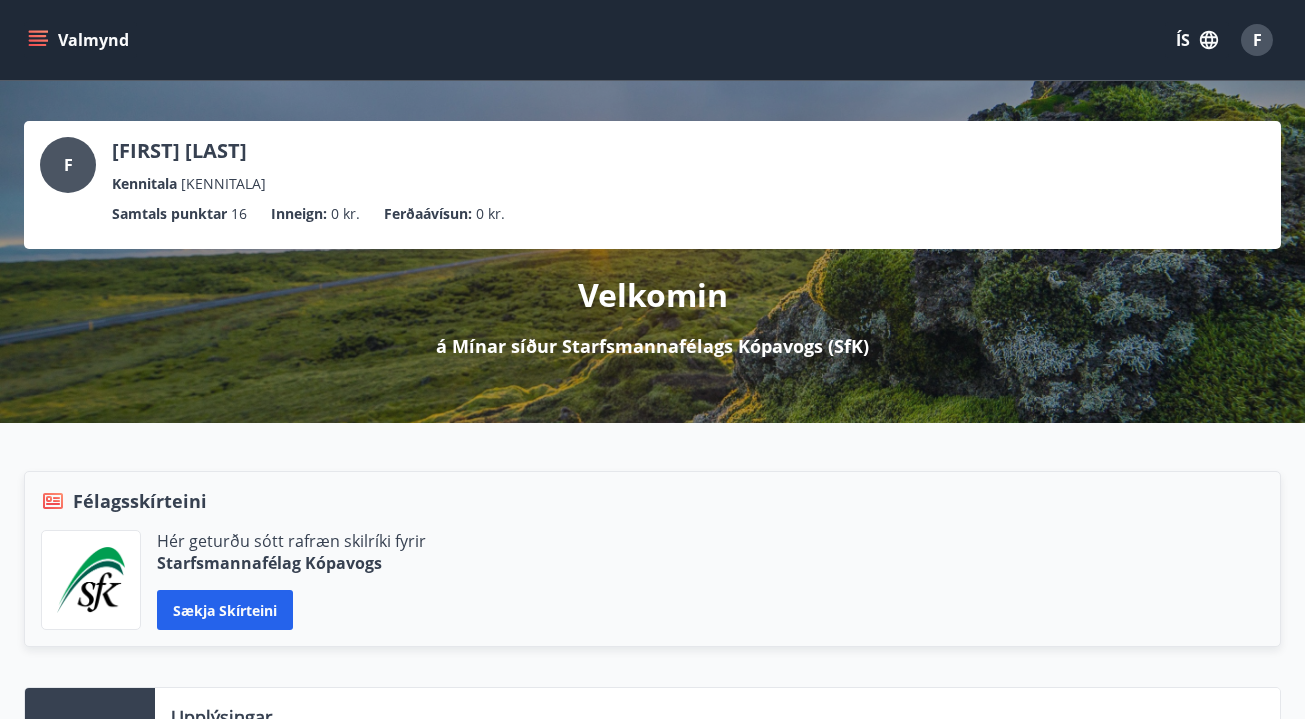 click on "[FIRST] [LAST]" at bounding box center (189, 151) 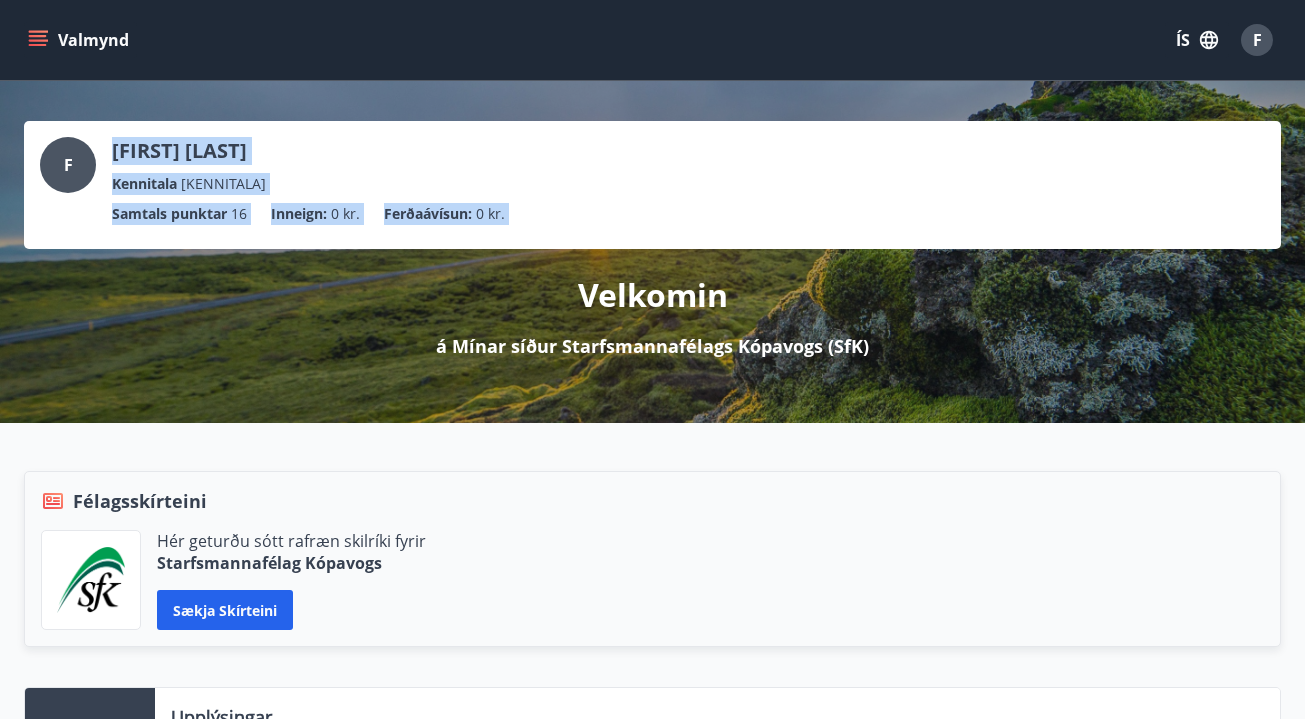 drag, startPoint x: 212, startPoint y: 157, endPoint x: 506, endPoint y: 216, distance: 299.86163 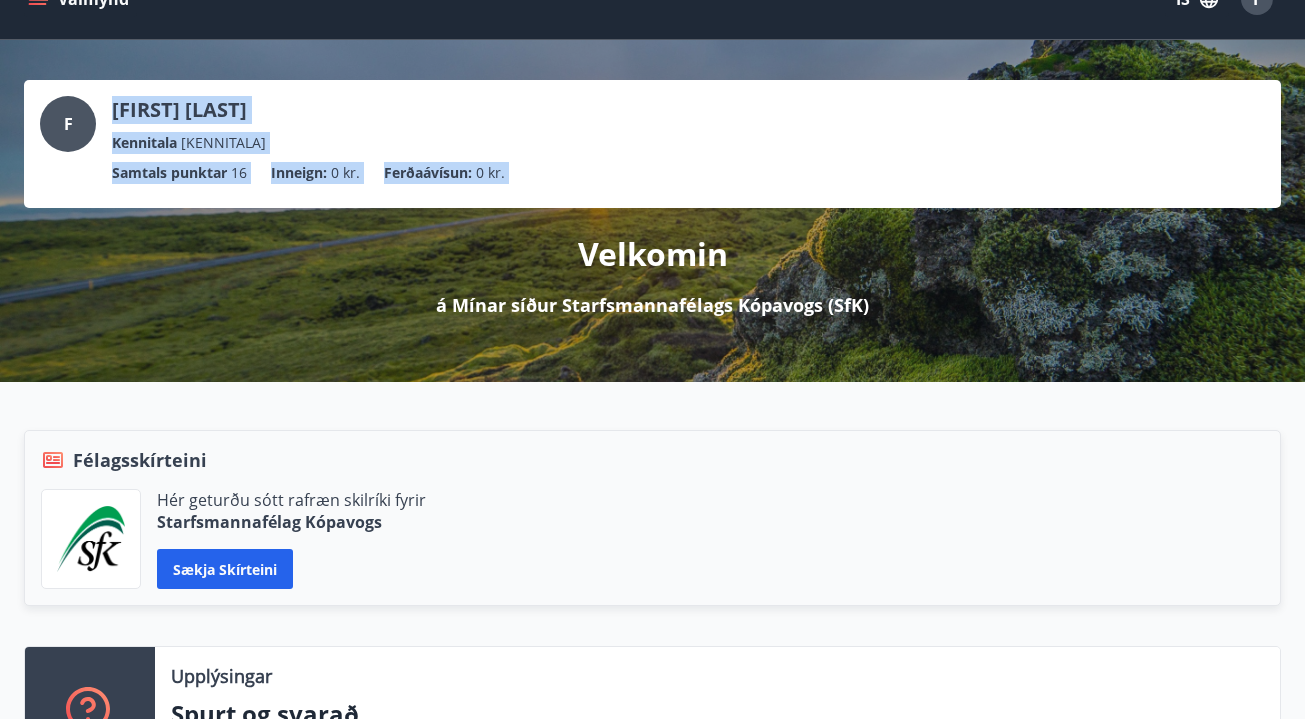 scroll, scrollTop: 0, scrollLeft: 0, axis: both 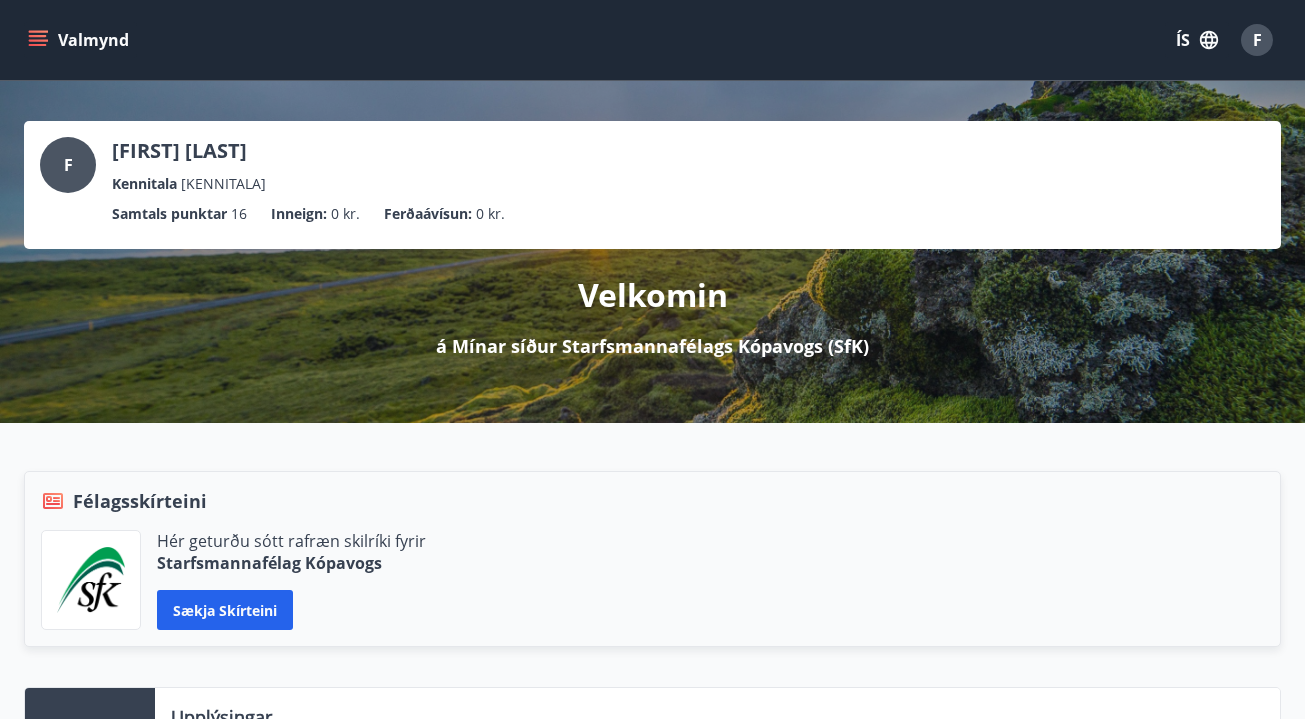 click on "Valmynd ÍS F" at bounding box center (652, 40) 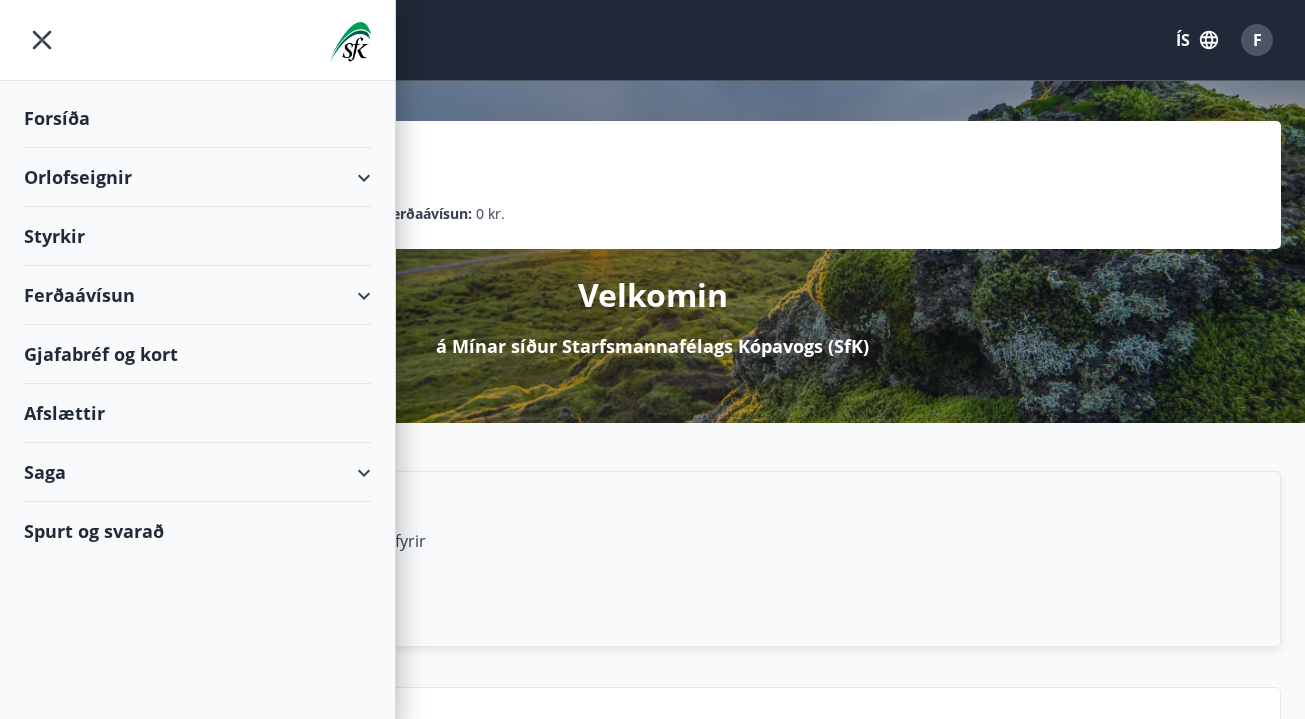 click on "Orlofseignir" at bounding box center (197, 177) 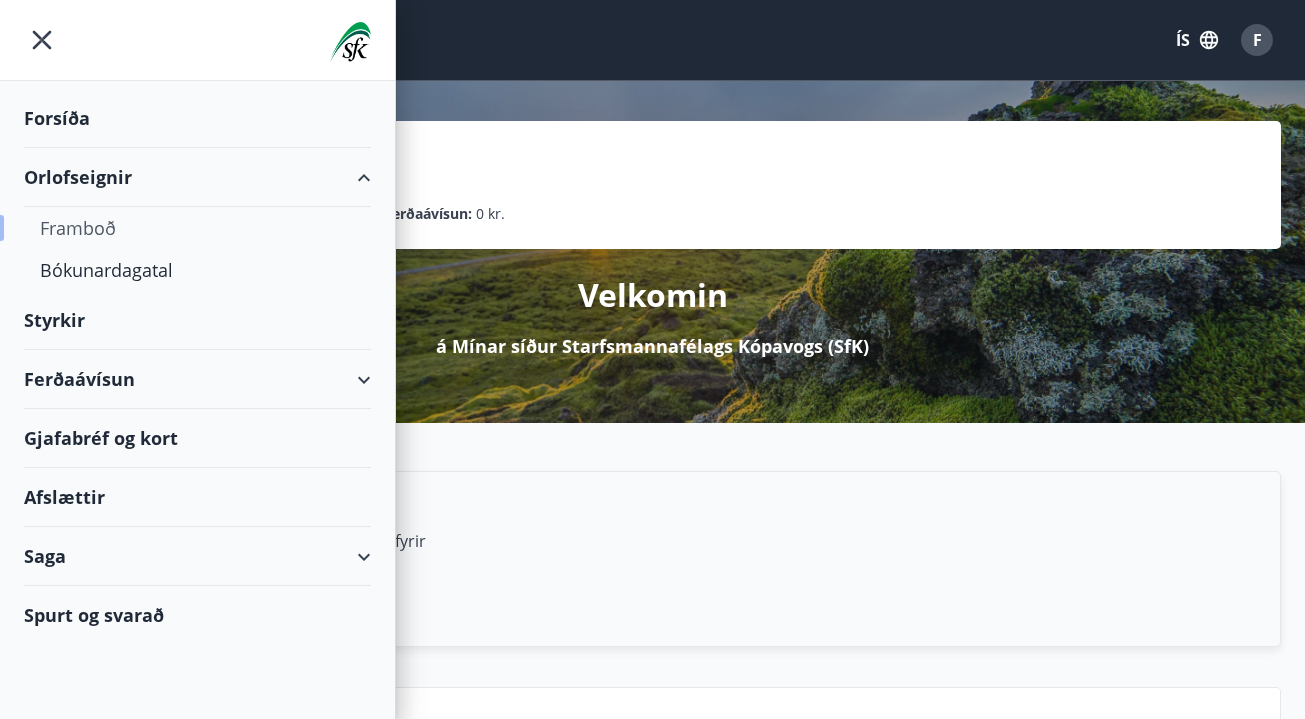 click on "Framboð" at bounding box center (197, 228) 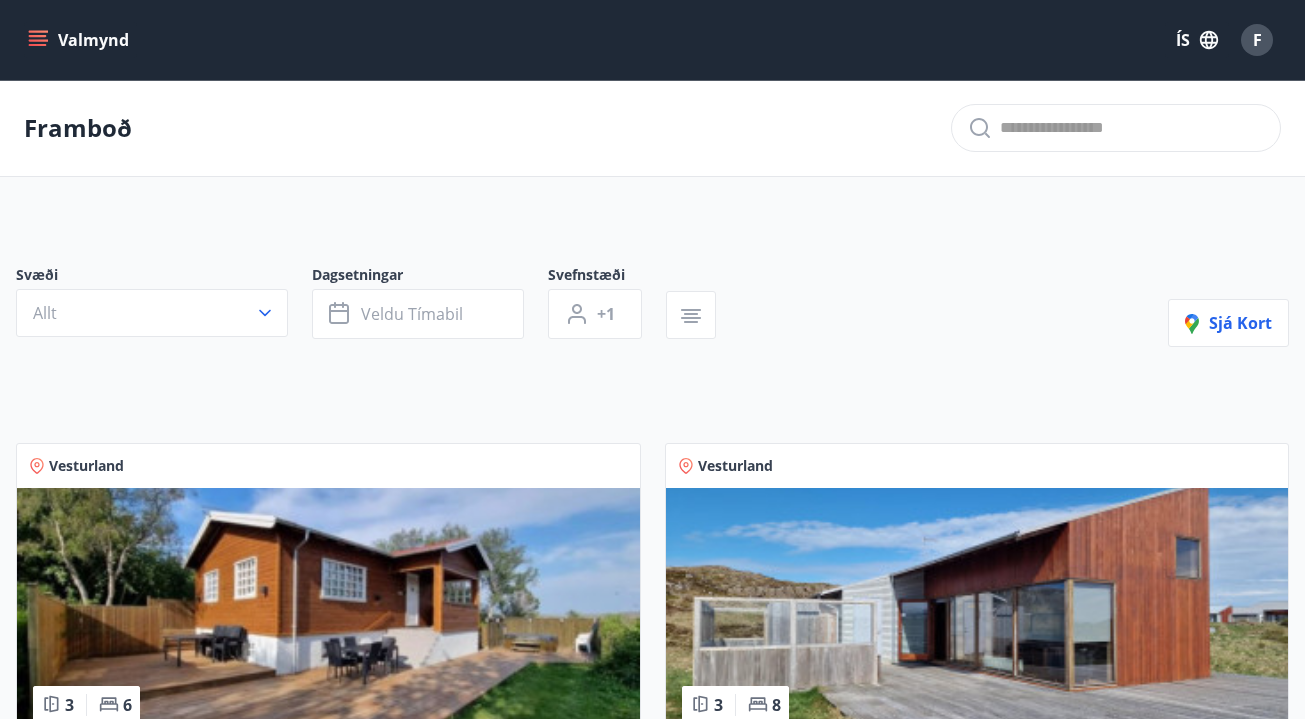 click on "Valmynd" at bounding box center (80, 40) 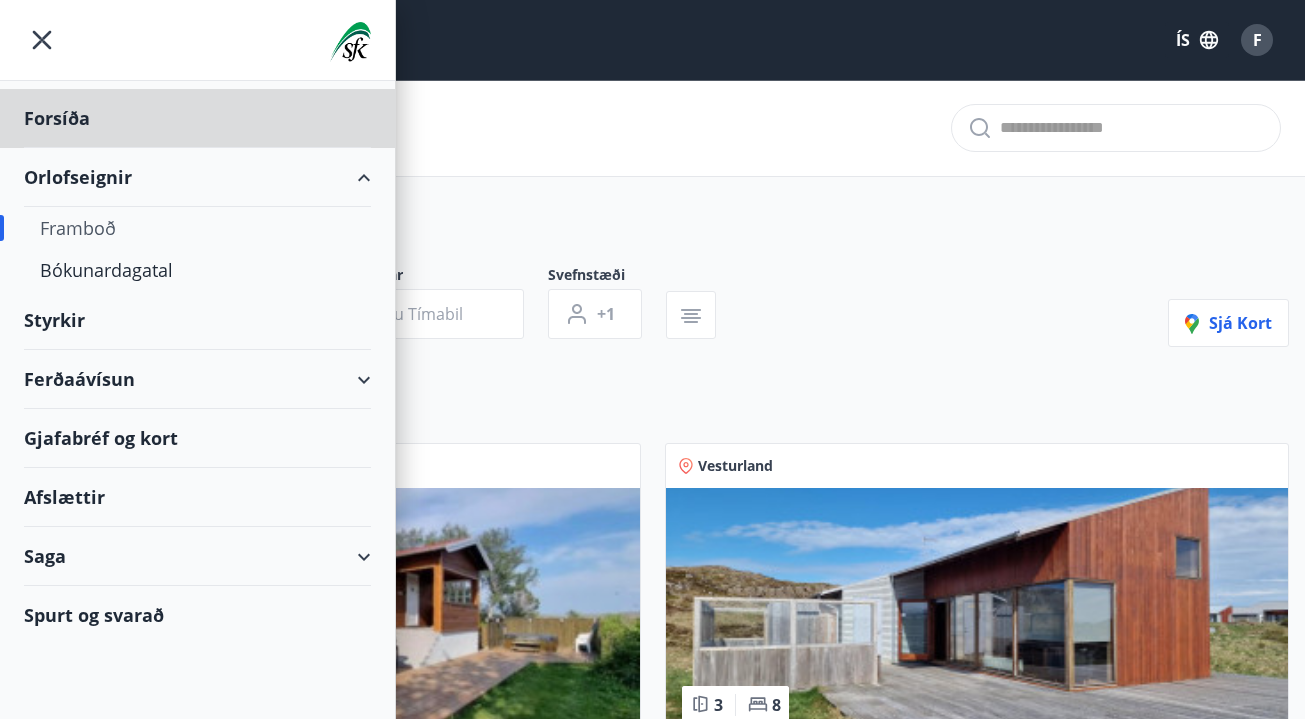 click on "Styrkir" at bounding box center (197, 118) 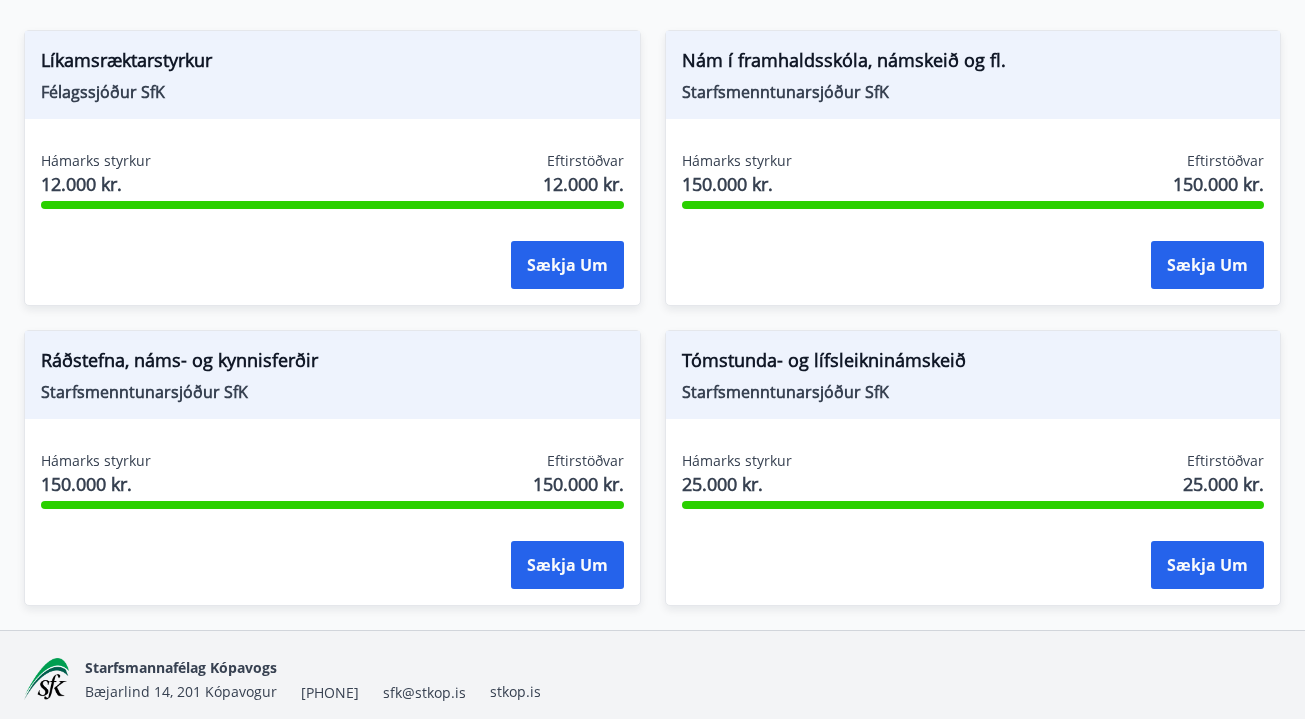 scroll, scrollTop: 394, scrollLeft: 0, axis: vertical 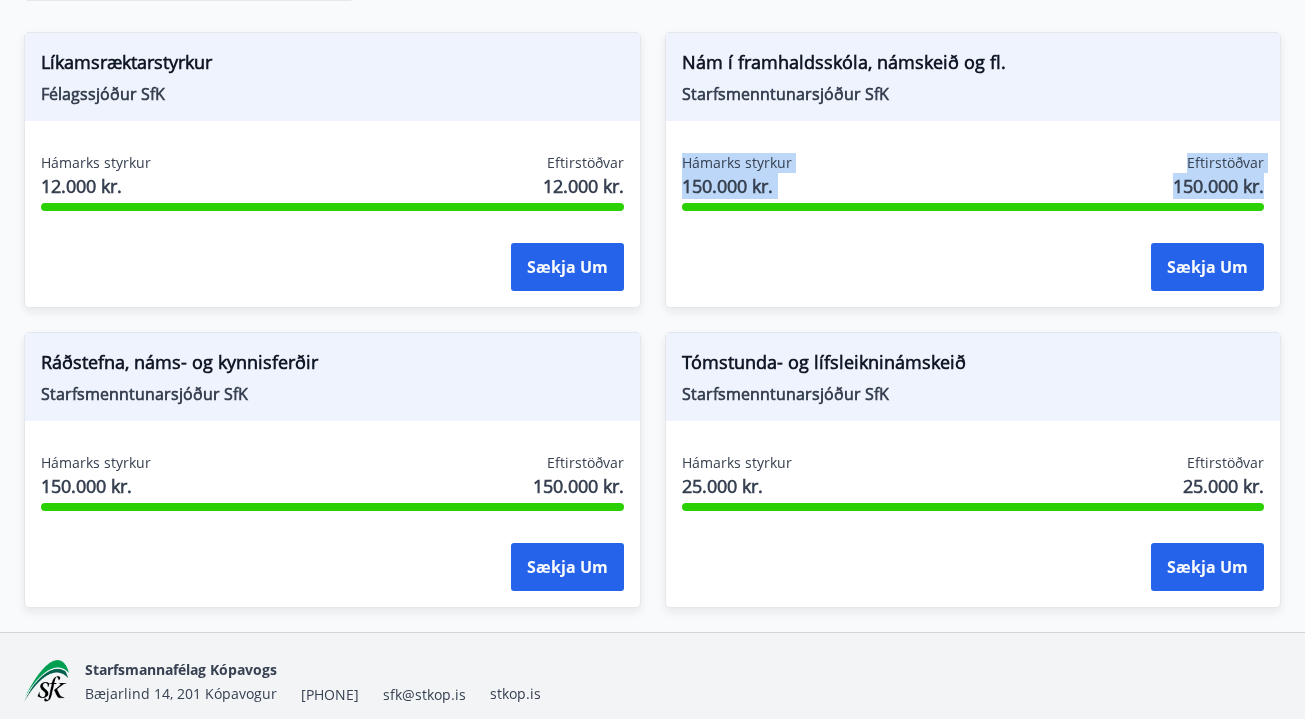 drag, startPoint x: 681, startPoint y: 156, endPoint x: 1263, endPoint y: 208, distance: 584.3184 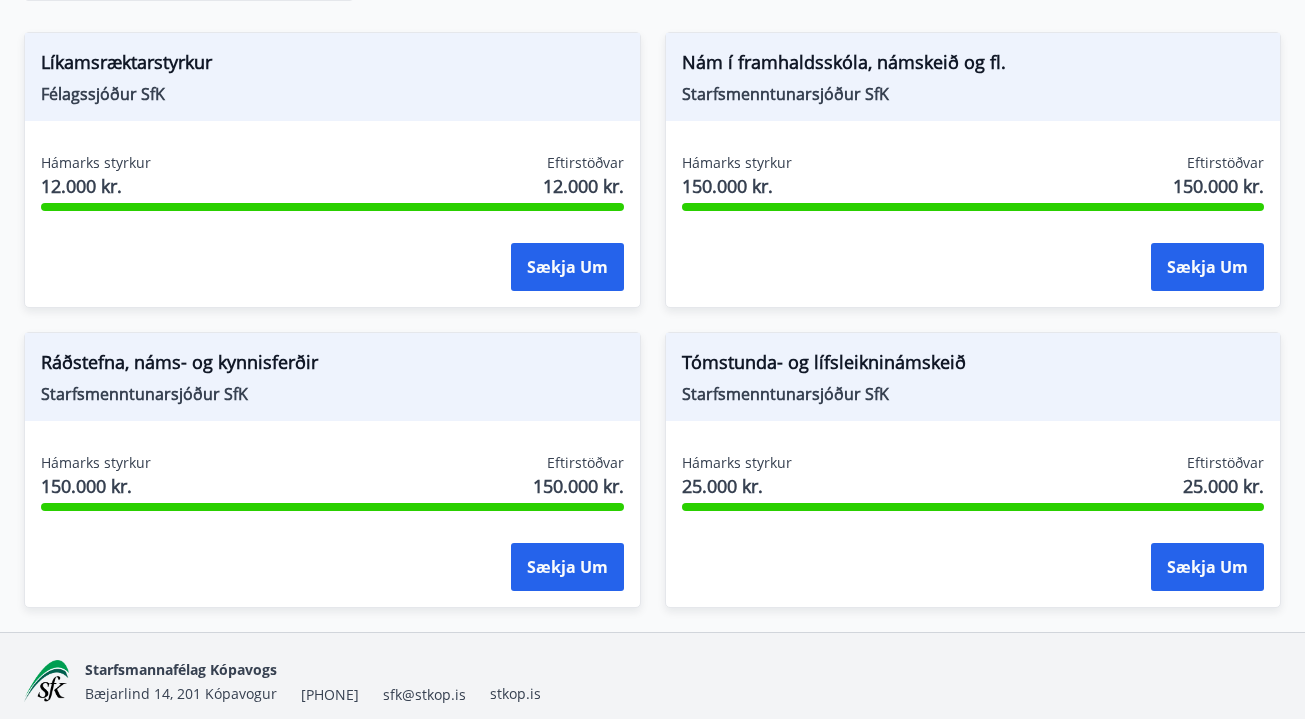 click on "Nám í framhaldsskóla, námskeið og fl." at bounding box center [332, 66] 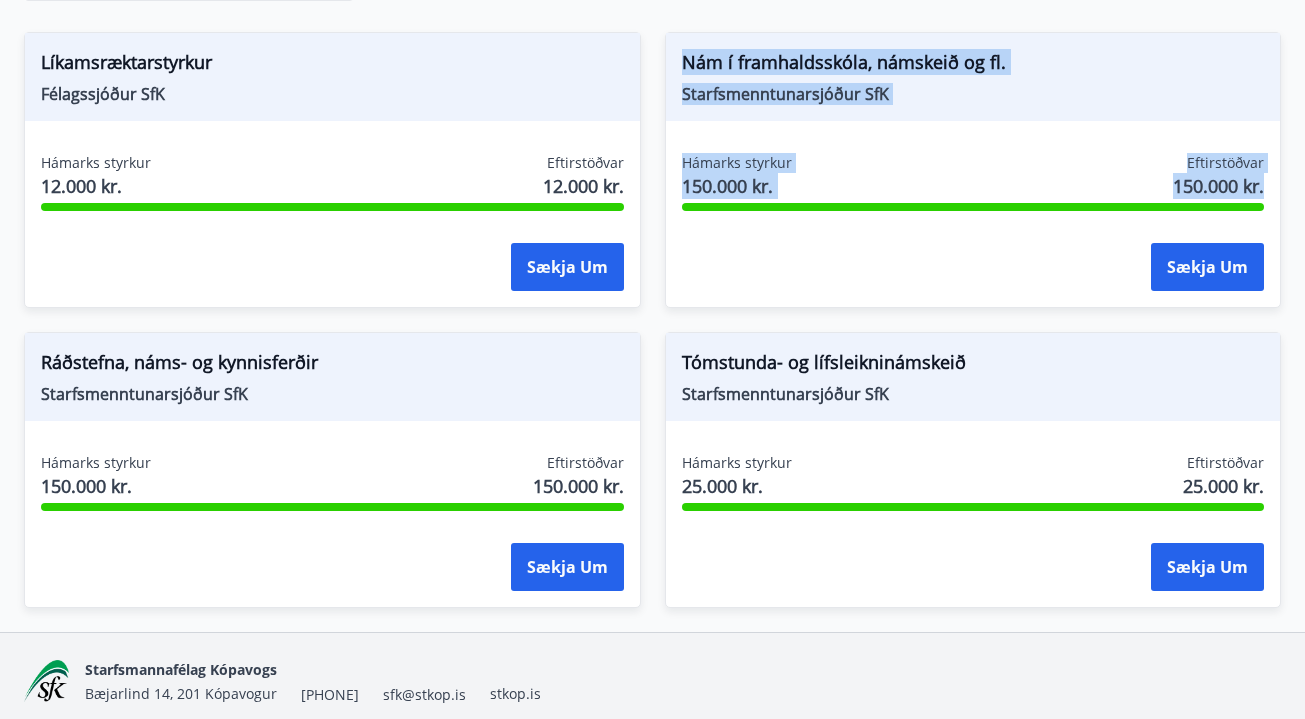 drag, startPoint x: 692, startPoint y: 65, endPoint x: 1270, endPoint y: 207, distance: 595.1874 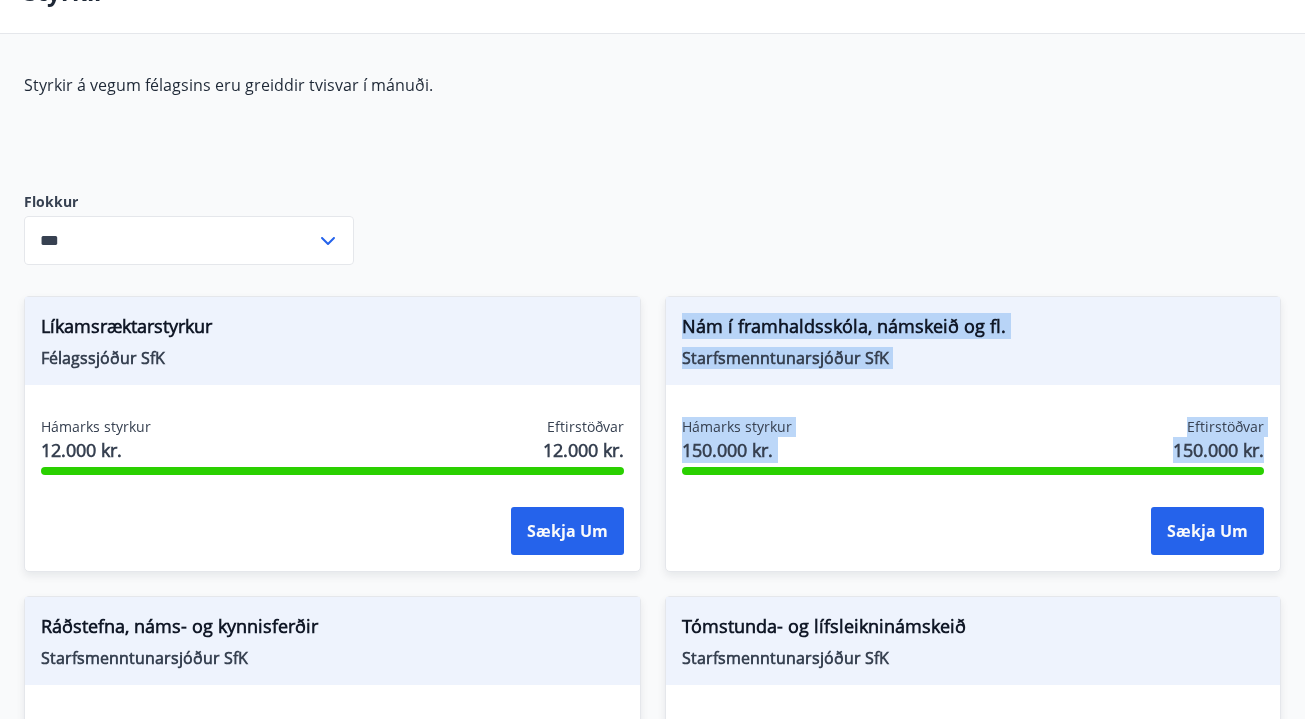 scroll, scrollTop: 179, scrollLeft: 0, axis: vertical 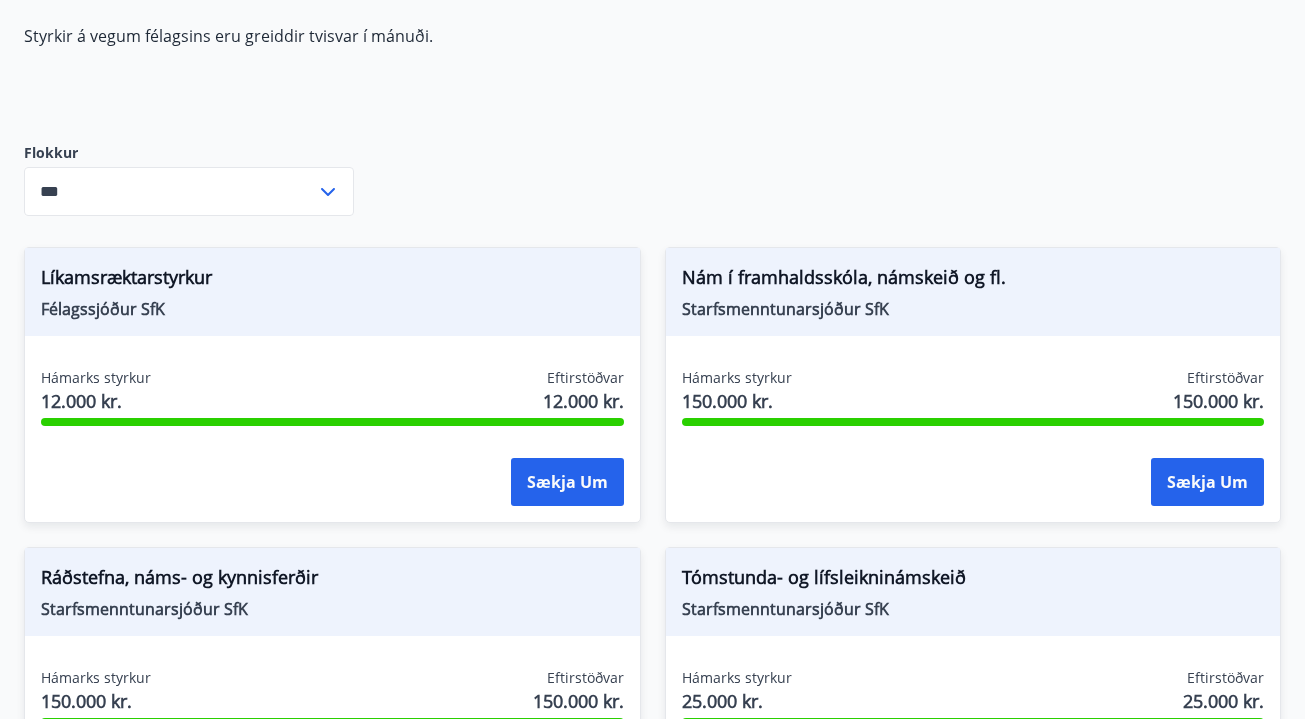 click on "Nám í framhaldsskóla, námskeið og fl. Starfsmenntunarsjóður SfK Hámarks styrkur [NUMBER] kr. Eftirstöðvar [NUMBER] kr. Sækja um" at bounding box center [332, 385] 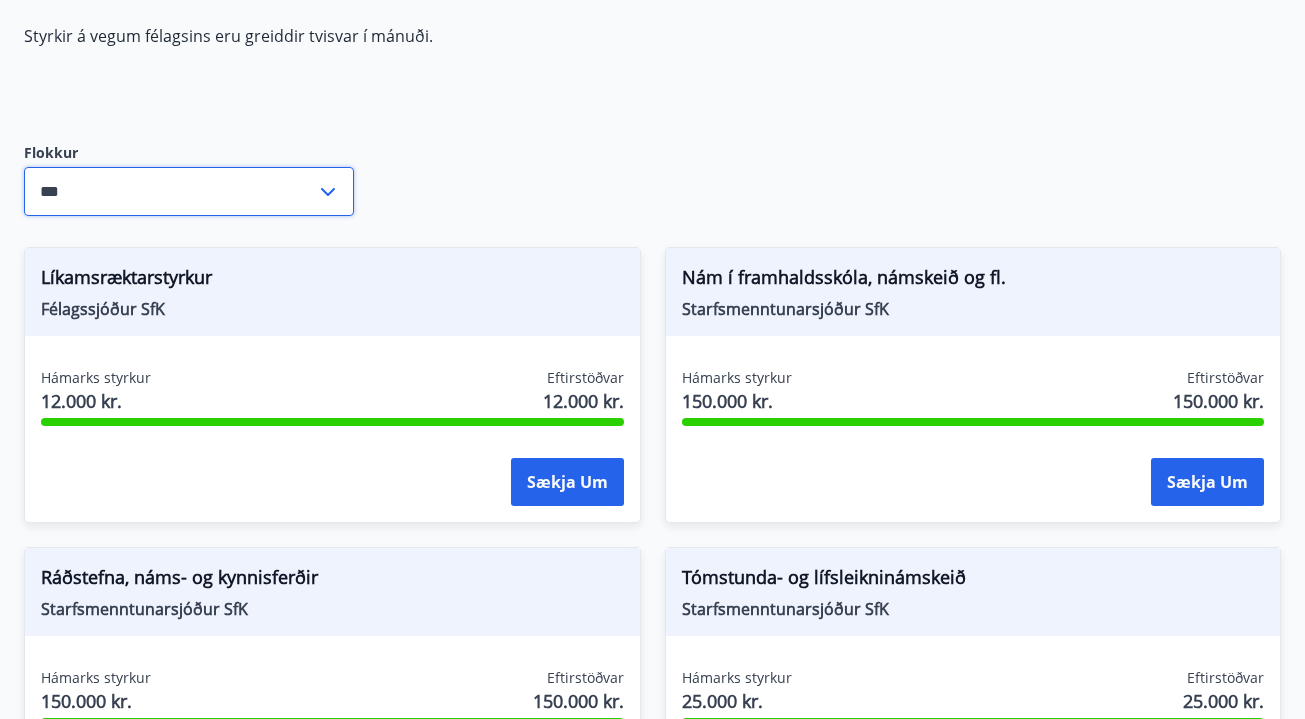 click on "***" at bounding box center [170, 191] 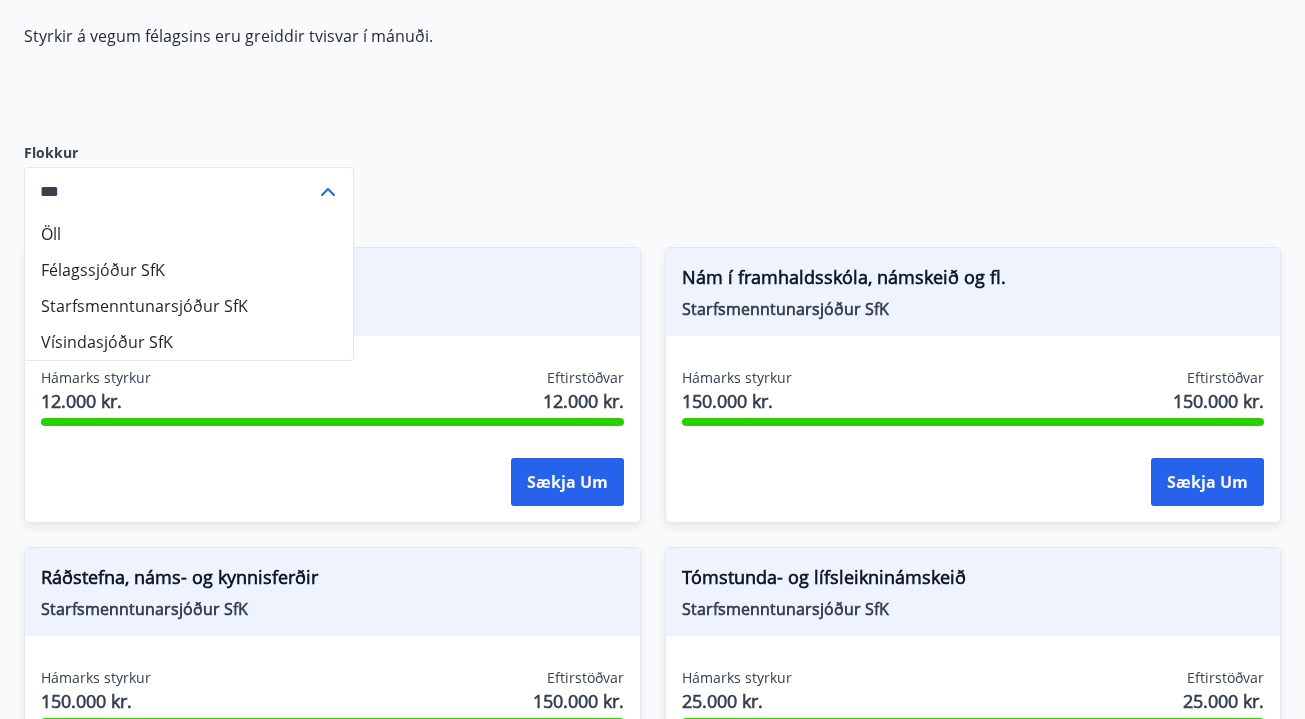 click on "Starfsmenntunarsjóður SfK" at bounding box center [189, 306] 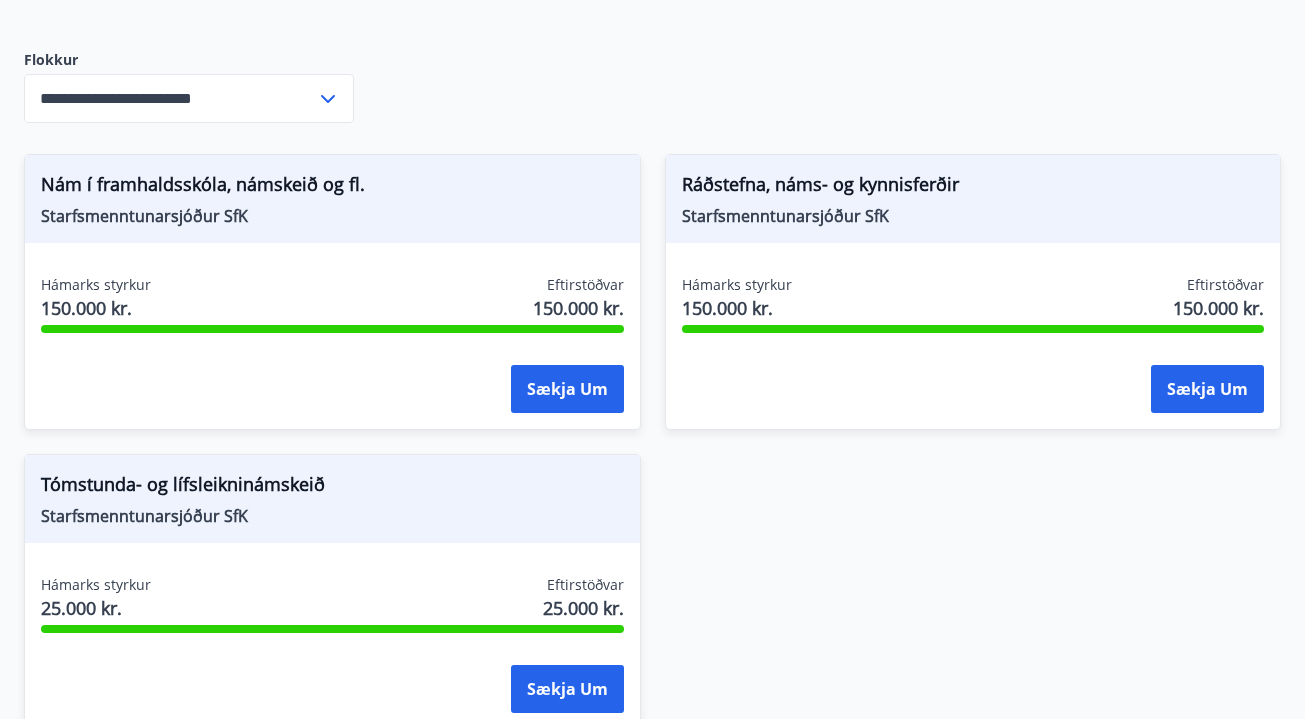 scroll, scrollTop: 278, scrollLeft: 0, axis: vertical 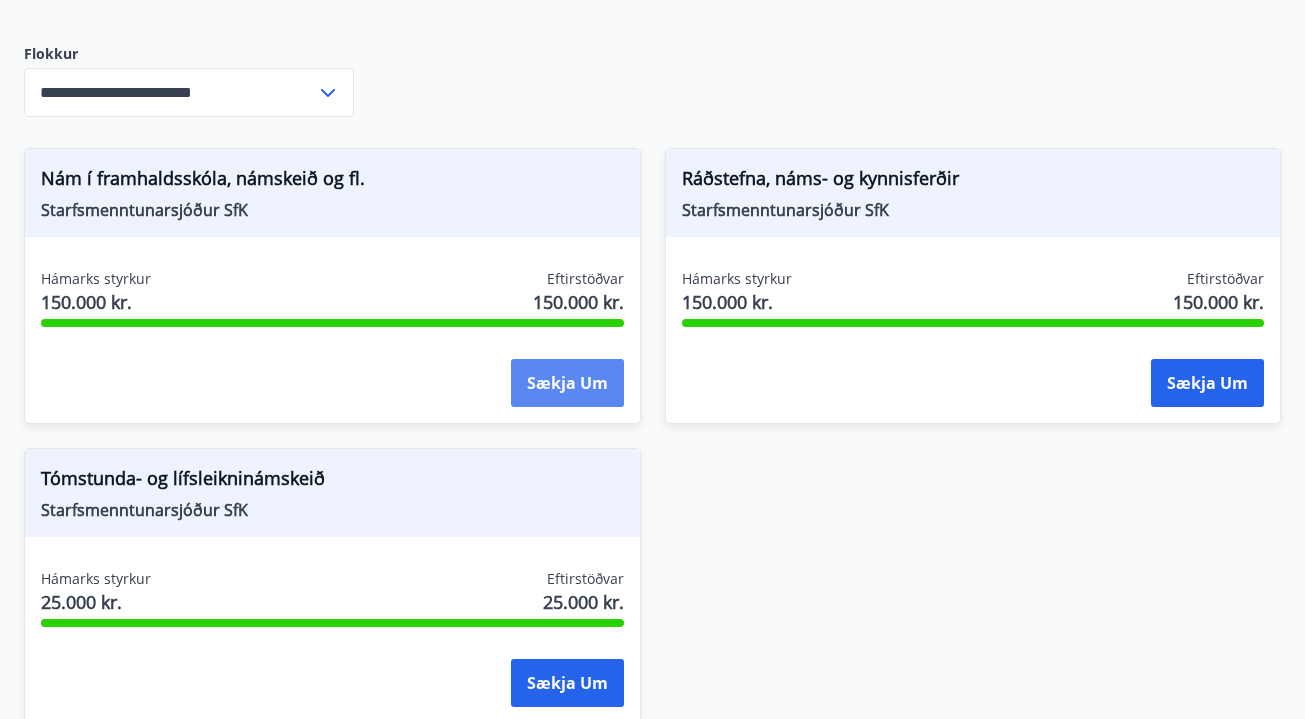 click on "Sækja um" at bounding box center (567, 383) 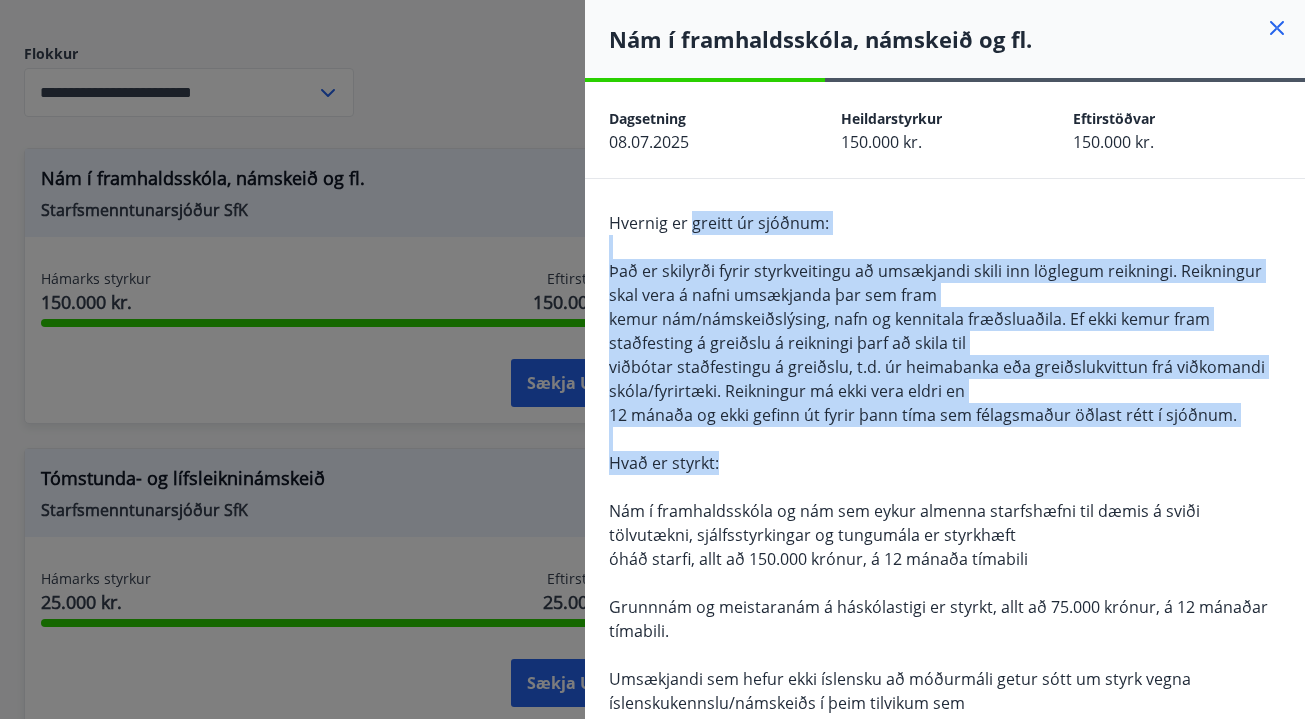 drag, startPoint x: 694, startPoint y: 213, endPoint x: 924, endPoint y: 461, distance: 338.2366 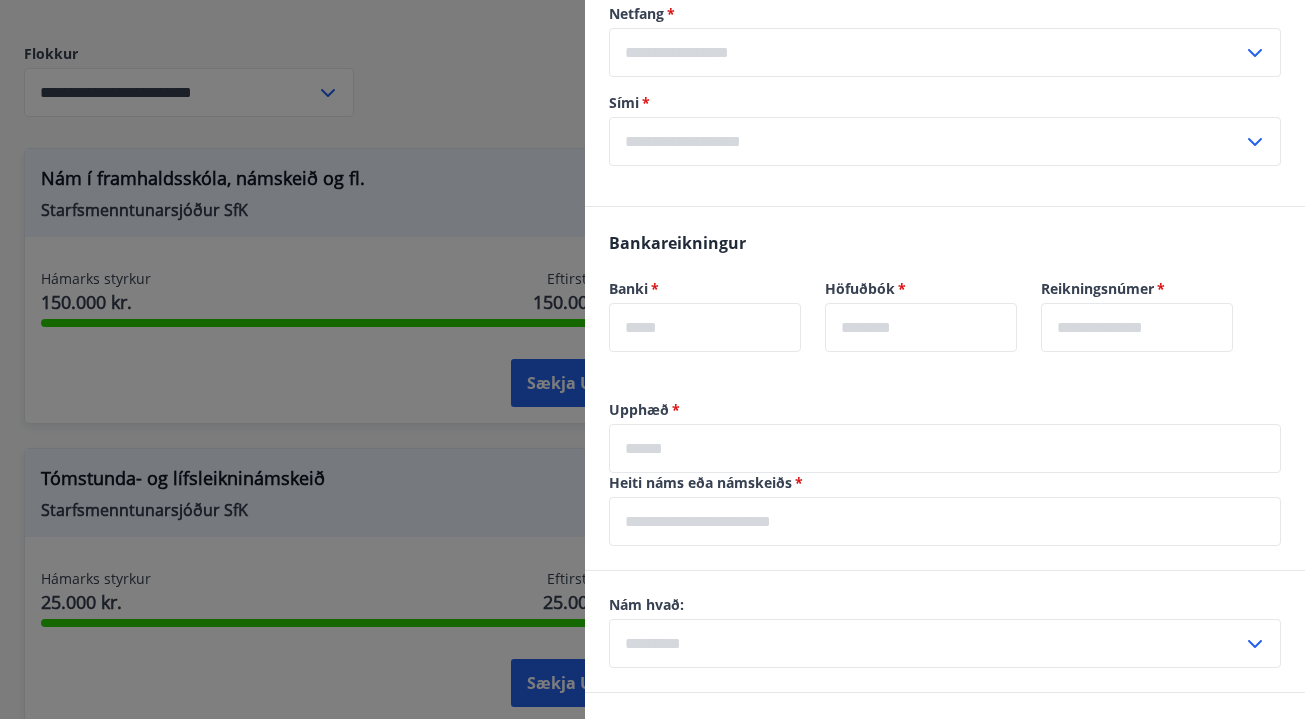 scroll, scrollTop: 848, scrollLeft: 0, axis: vertical 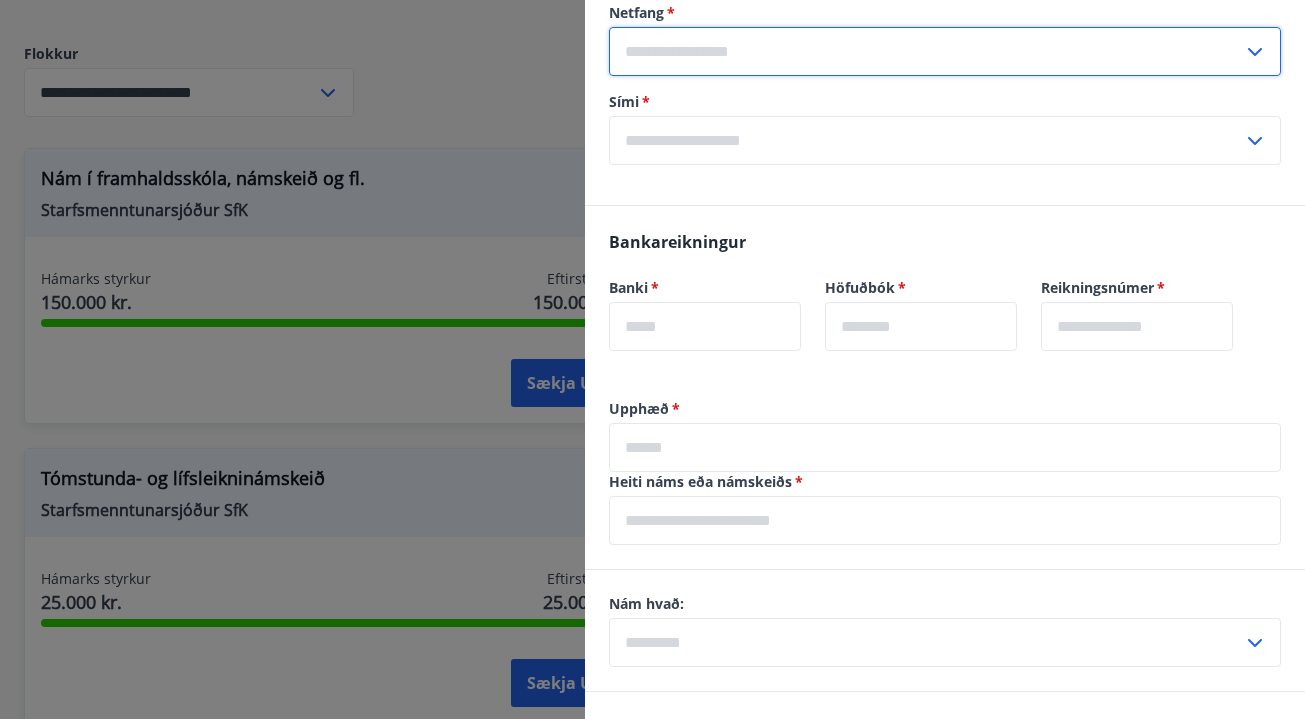 click at bounding box center [926, 51] 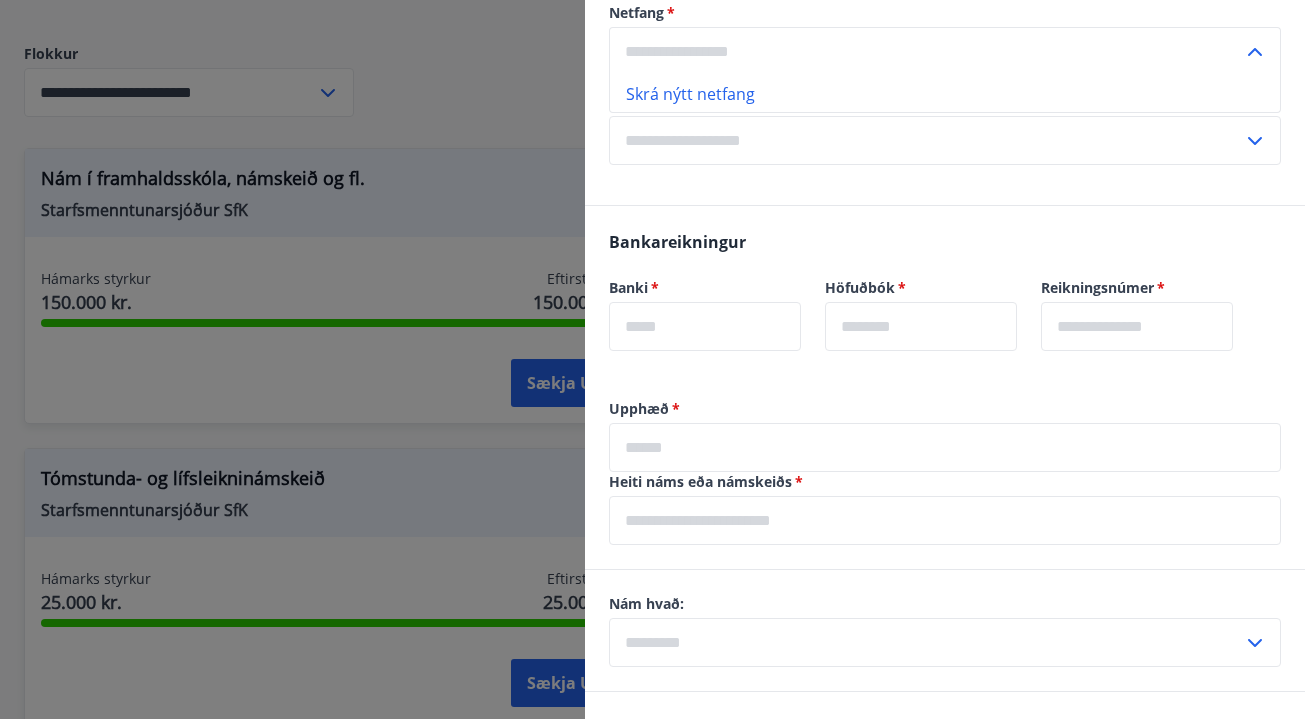 click at bounding box center [926, 51] 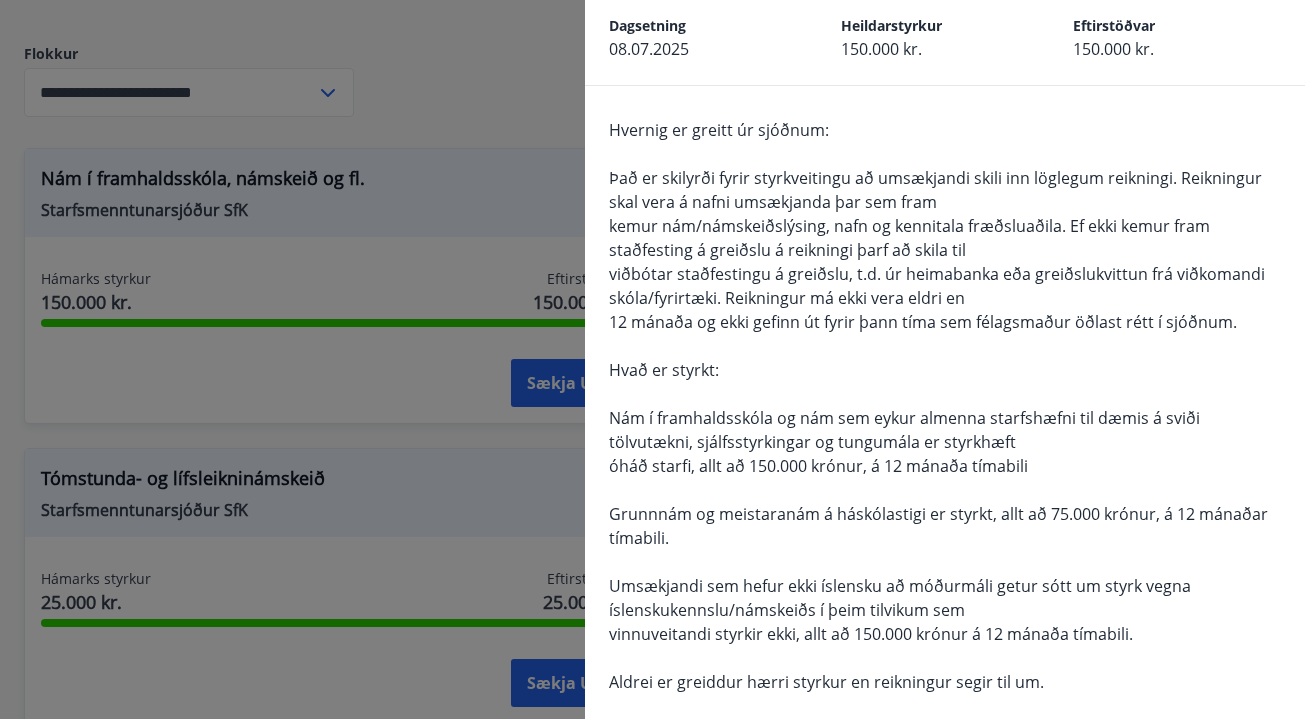 scroll, scrollTop: 94, scrollLeft: 0, axis: vertical 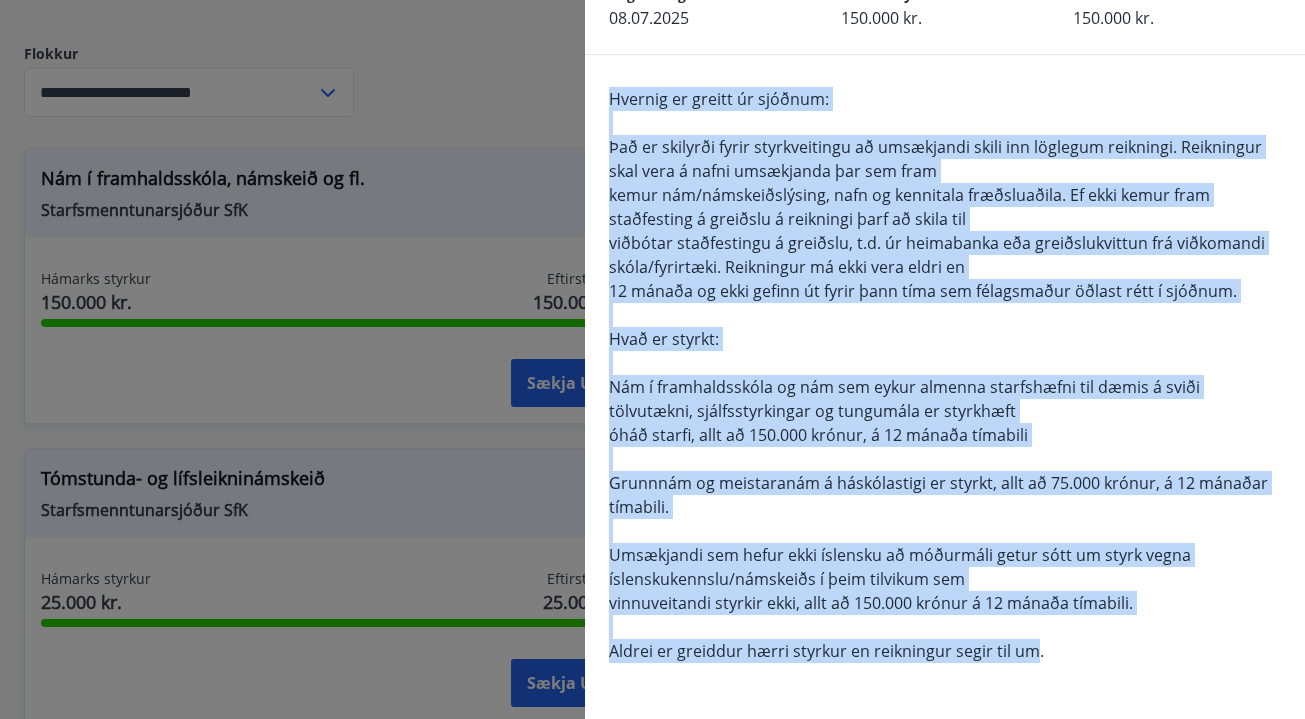 drag, startPoint x: 610, startPoint y: 132, endPoint x: 1032, endPoint y: 660, distance: 675.9201 